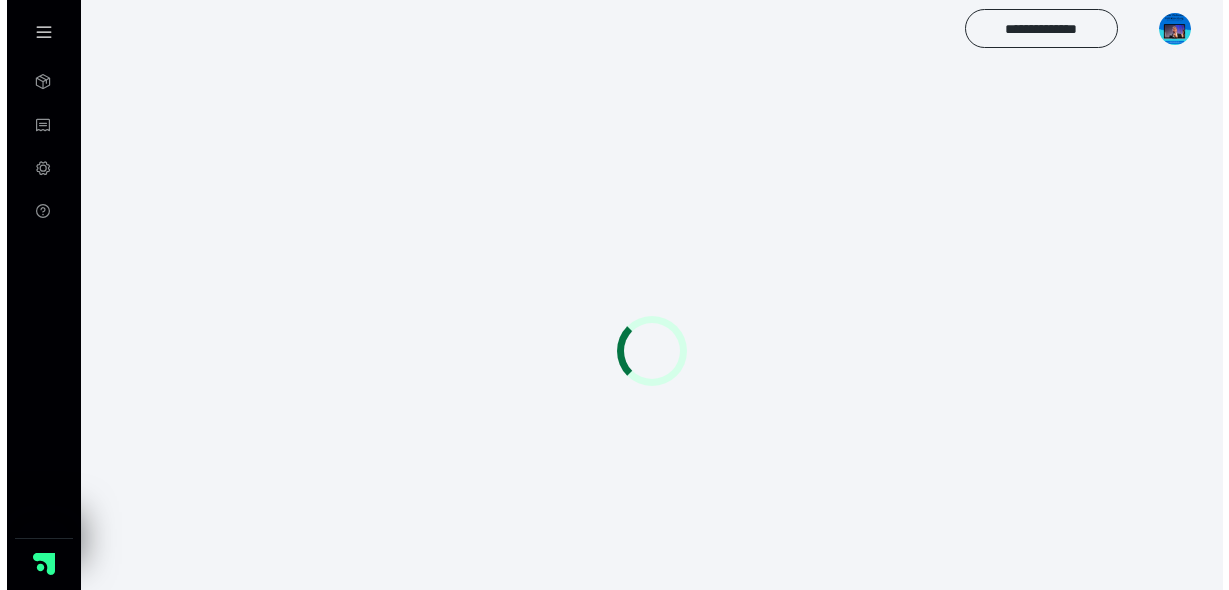 scroll, scrollTop: 0, scrollLeft: 0, axis: both 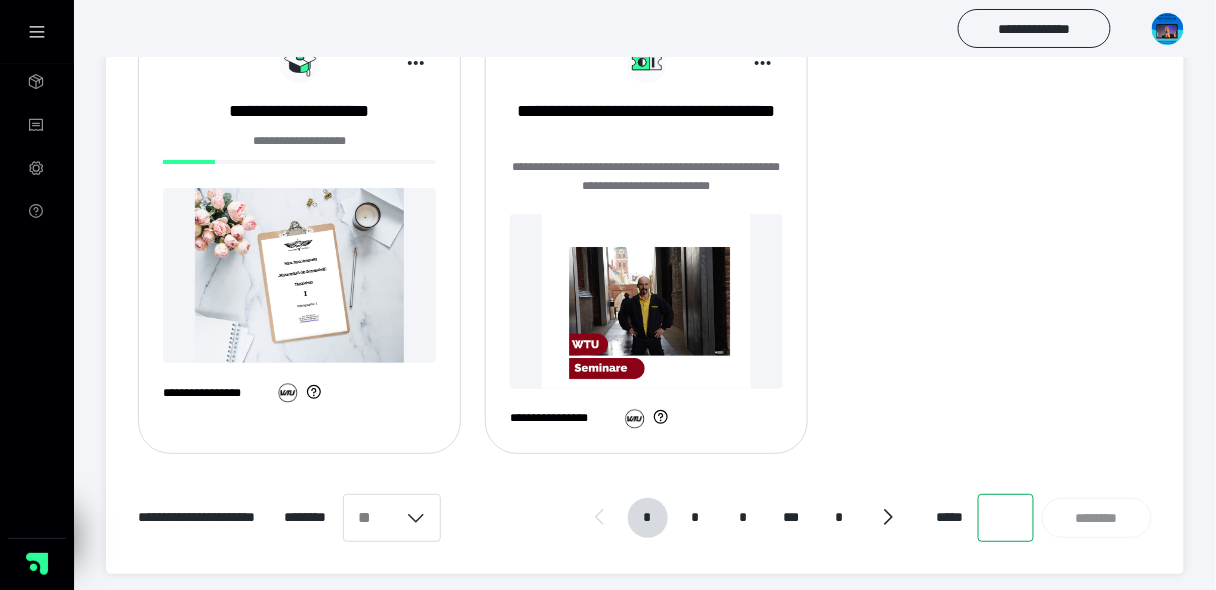 click at bounding box center [1006, 518] 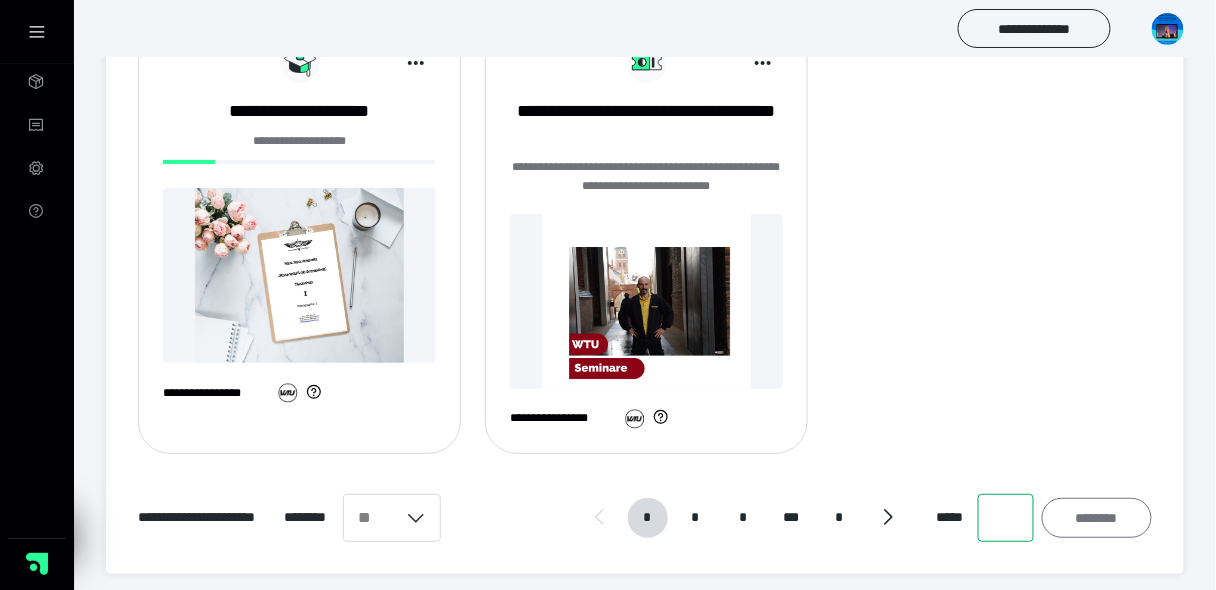 type on "*" 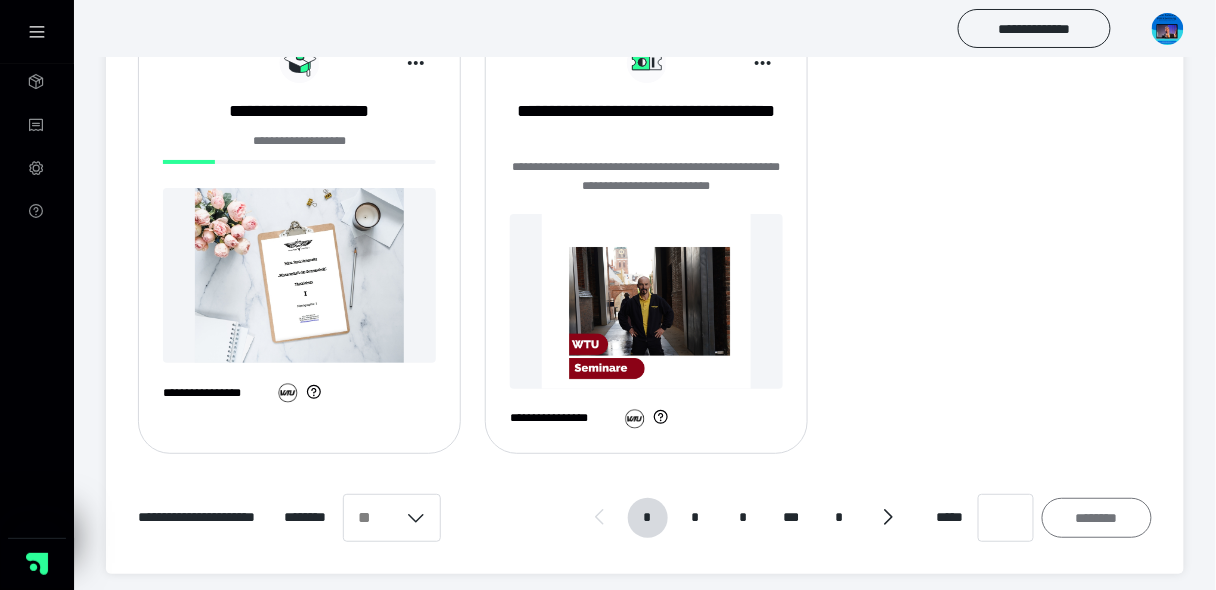 click on "********" at bounding box center [1097, 518] 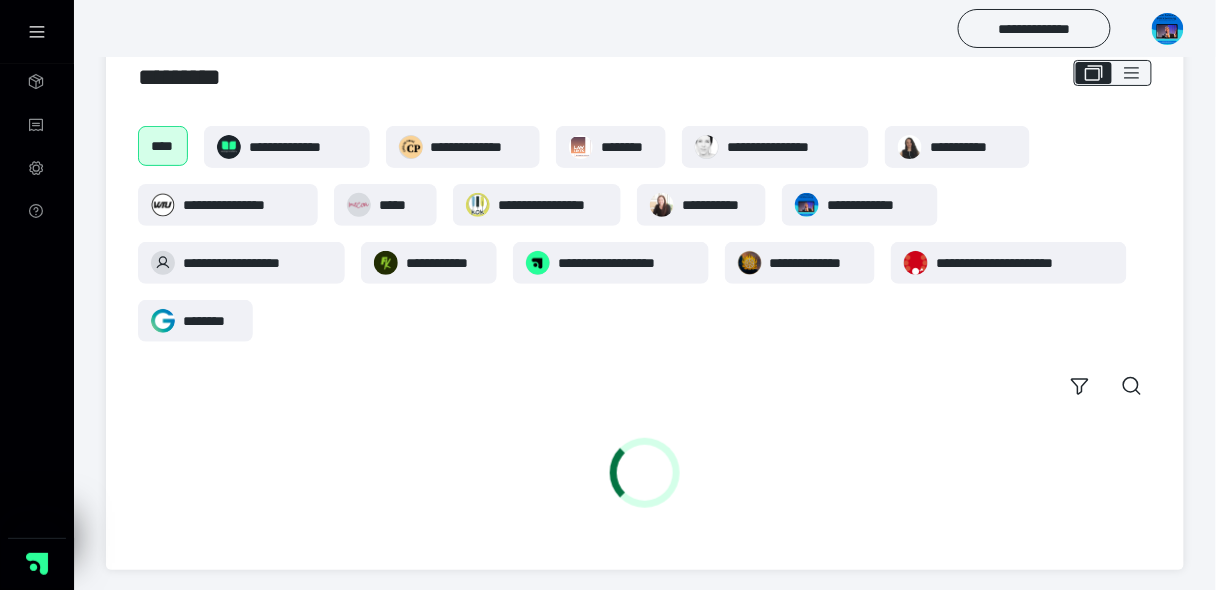 scroll, scrollTop: 1850, scrollLeft: 0, axis: vertical 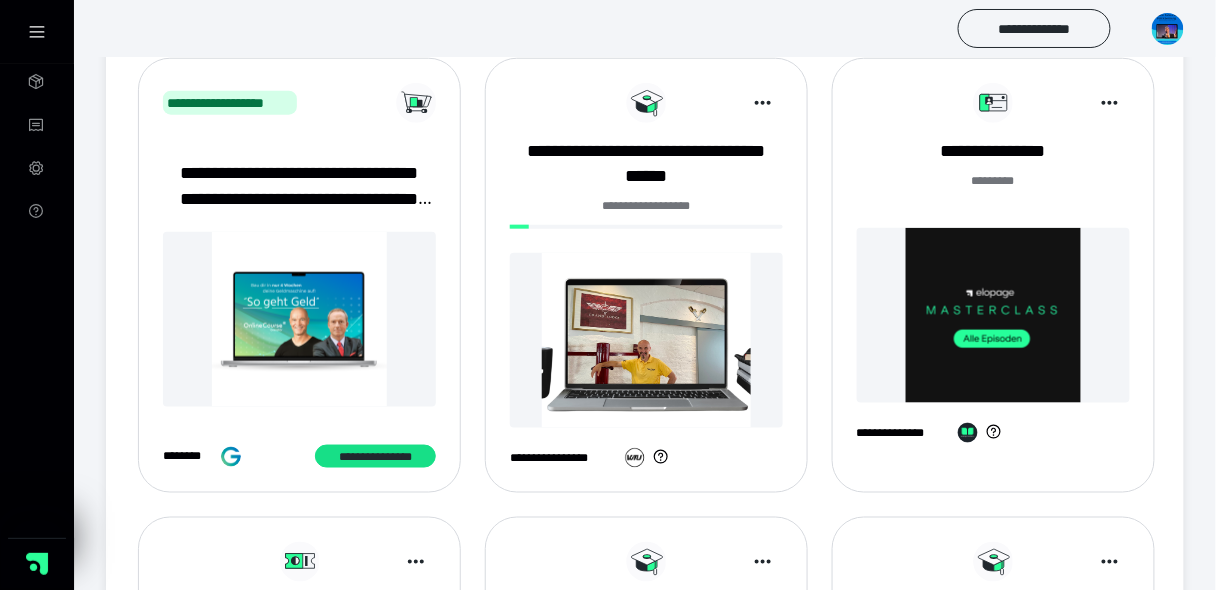 click at bounding box center [646, 340] 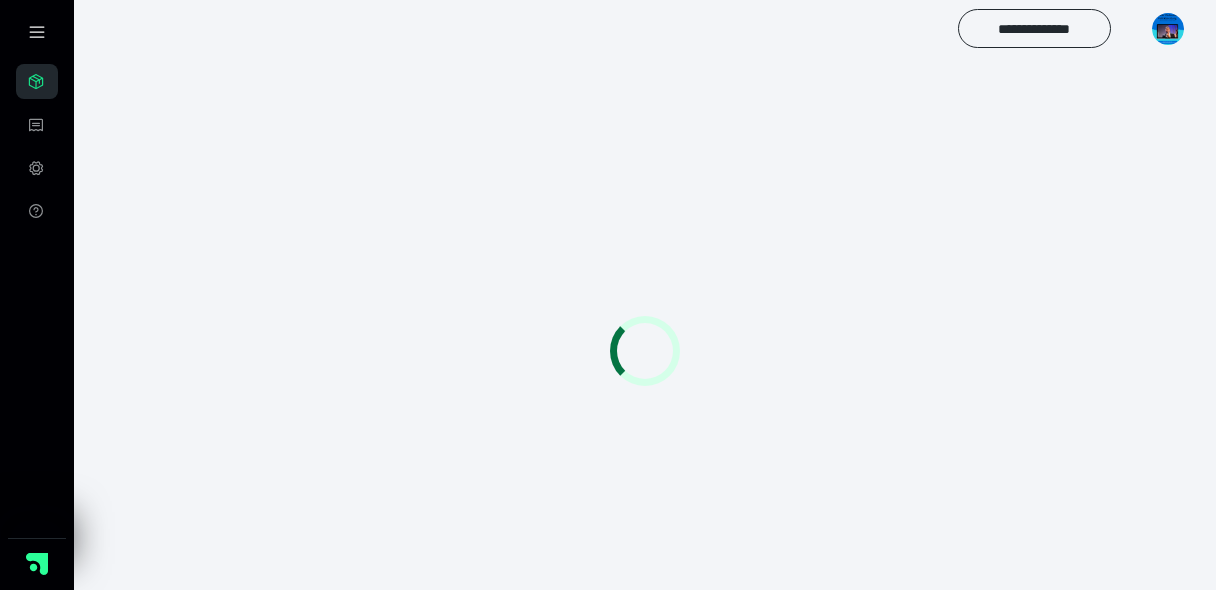 scroll, scrollTop: 0, scrollLeft: 0, axis: both 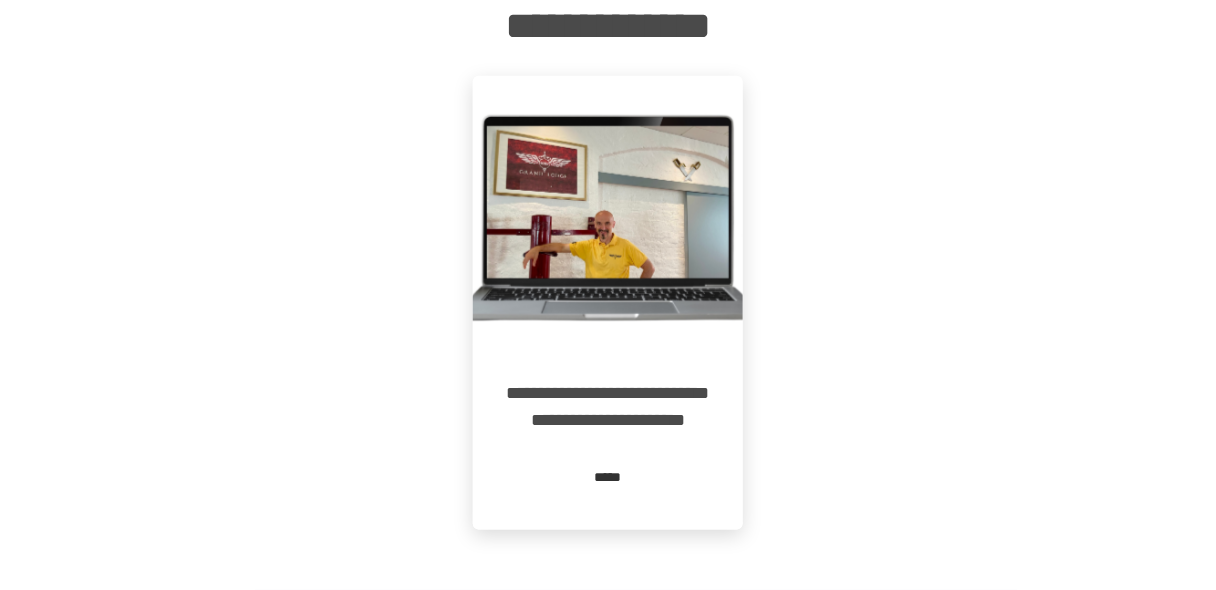click on "*****" at bounding box center (608, 478) 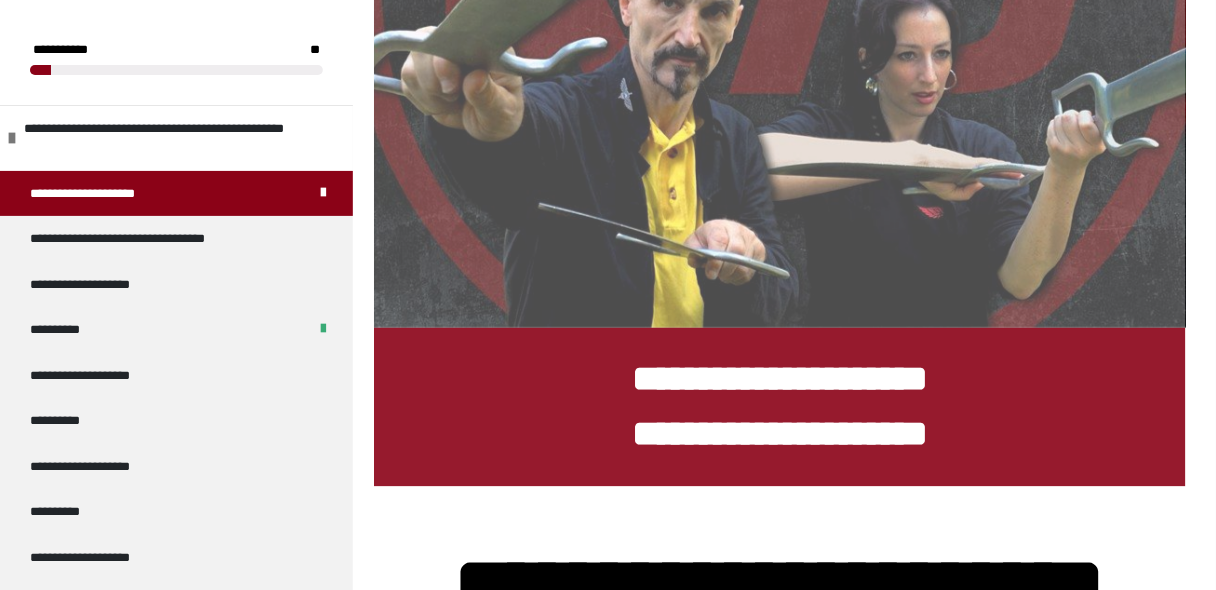 scroll, scrollTop: 697, scrollLeft: 0, axis: vertical 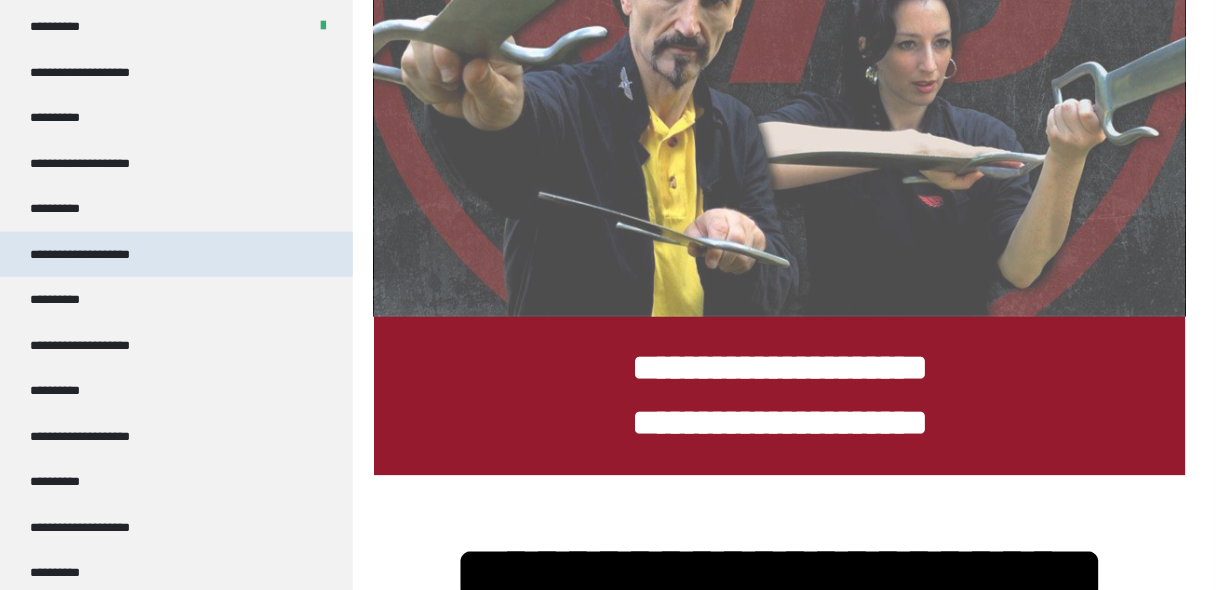 click on "**********" at bounding box center (176, 255) 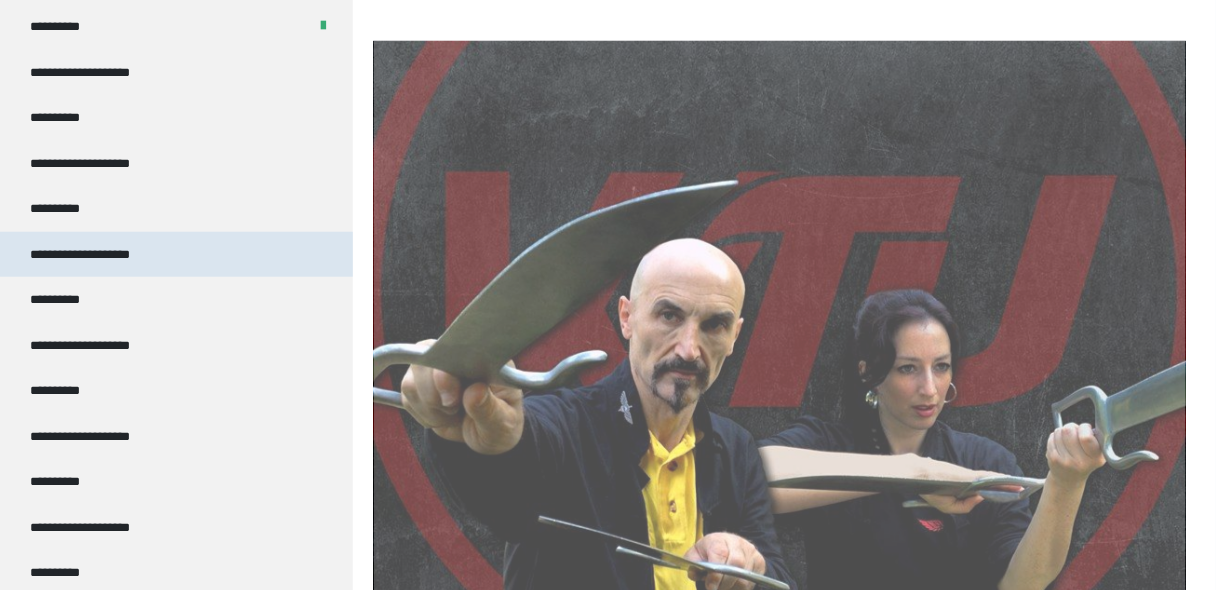 click on "**********" at bounding box center [176, 255] 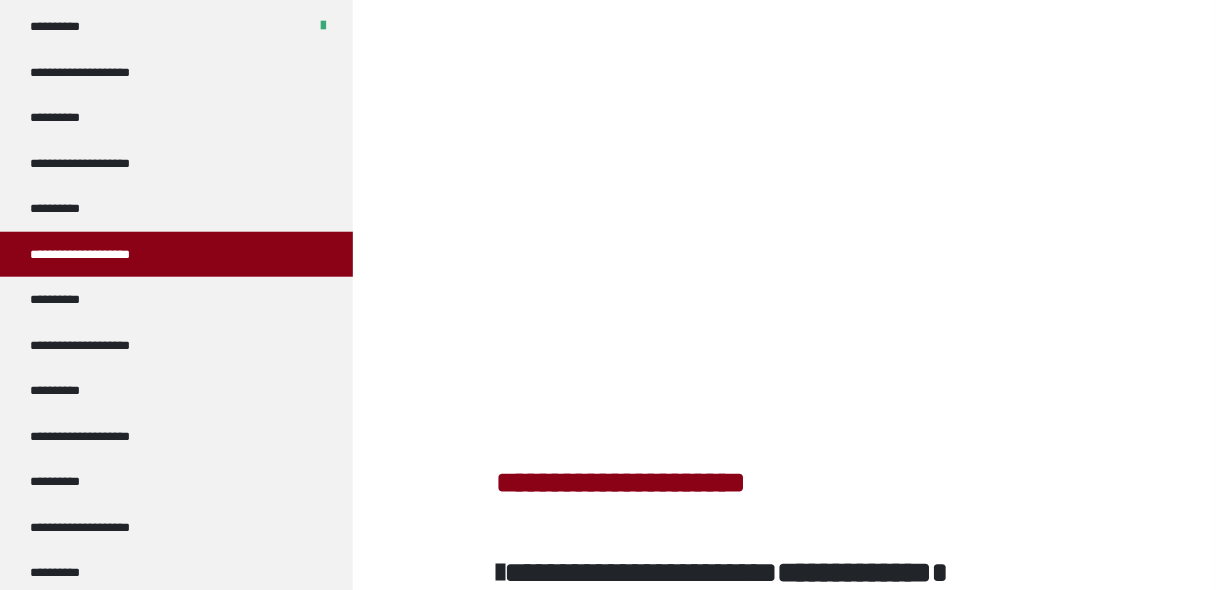 scroll, scrollTop: 1443, scrollLeft: 0, axis: vertical 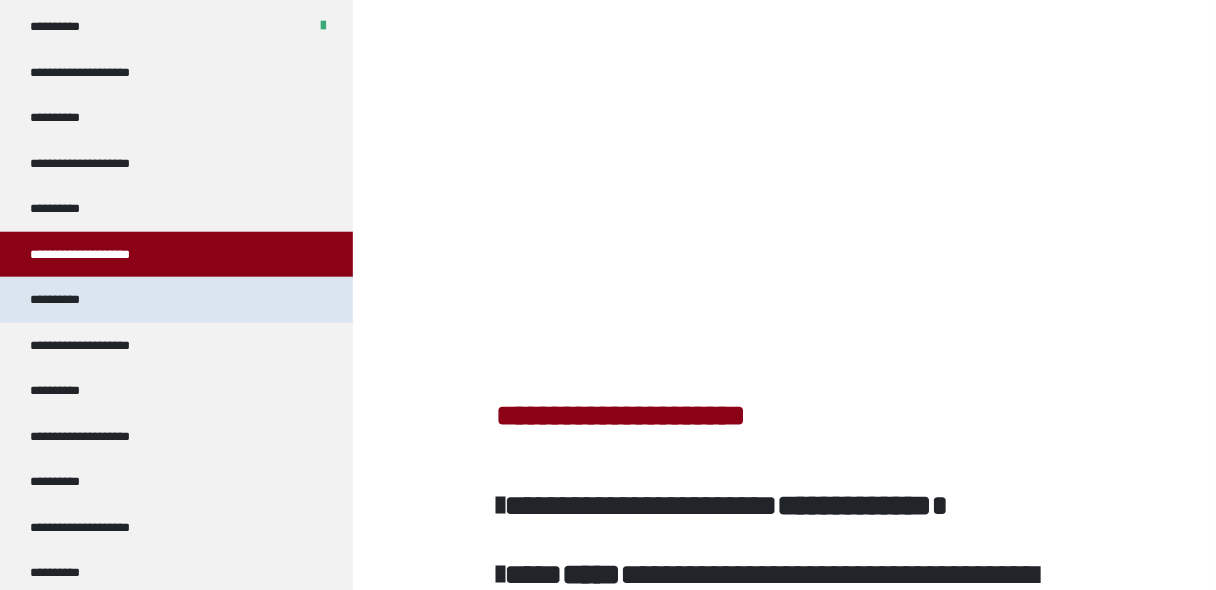 click on "**********" at bounding box center (63, 300) 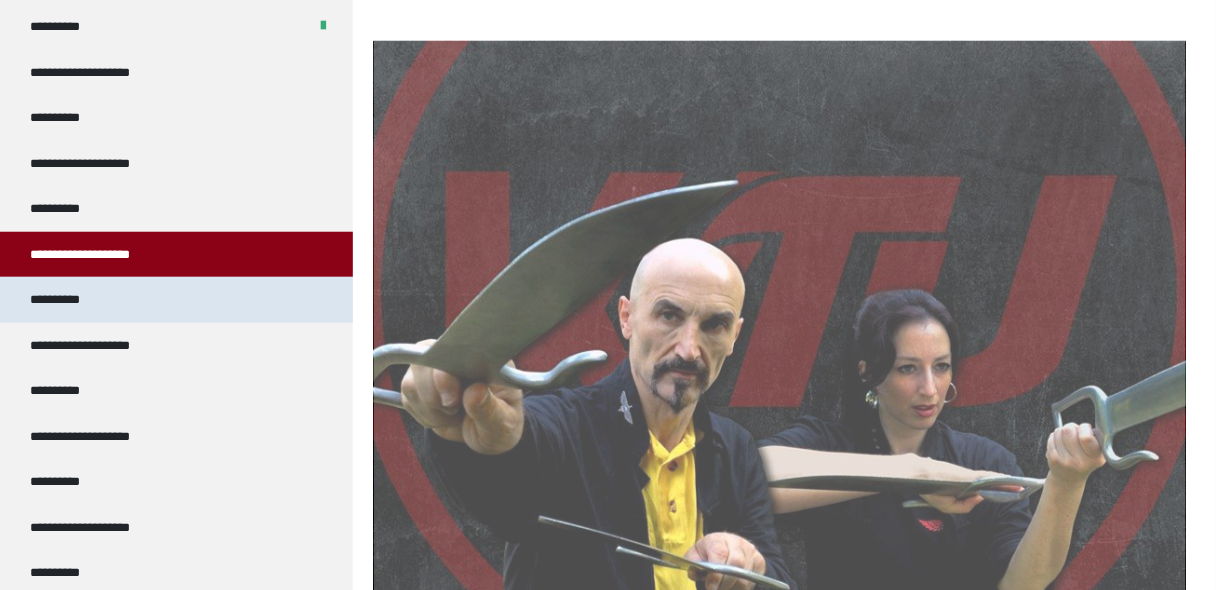 click on "**********" at bounding box center (63, 300) 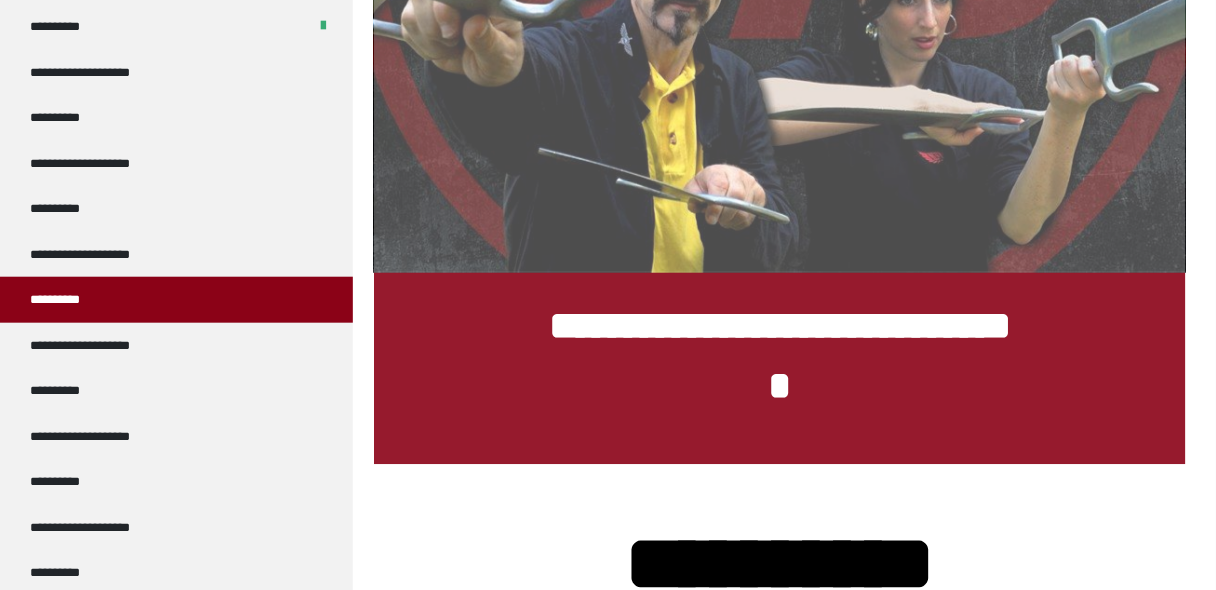 scroll, scrollTop: 1037, scrollLeft: 0, axis: vertical 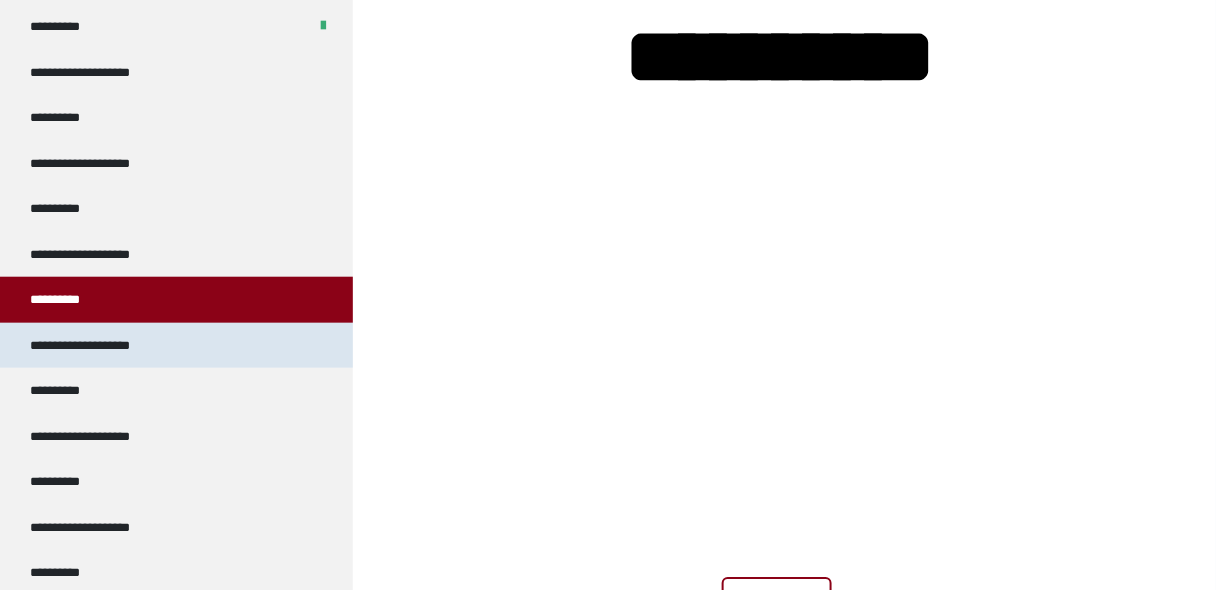 click on "**********" at bounding box center [93, 346] 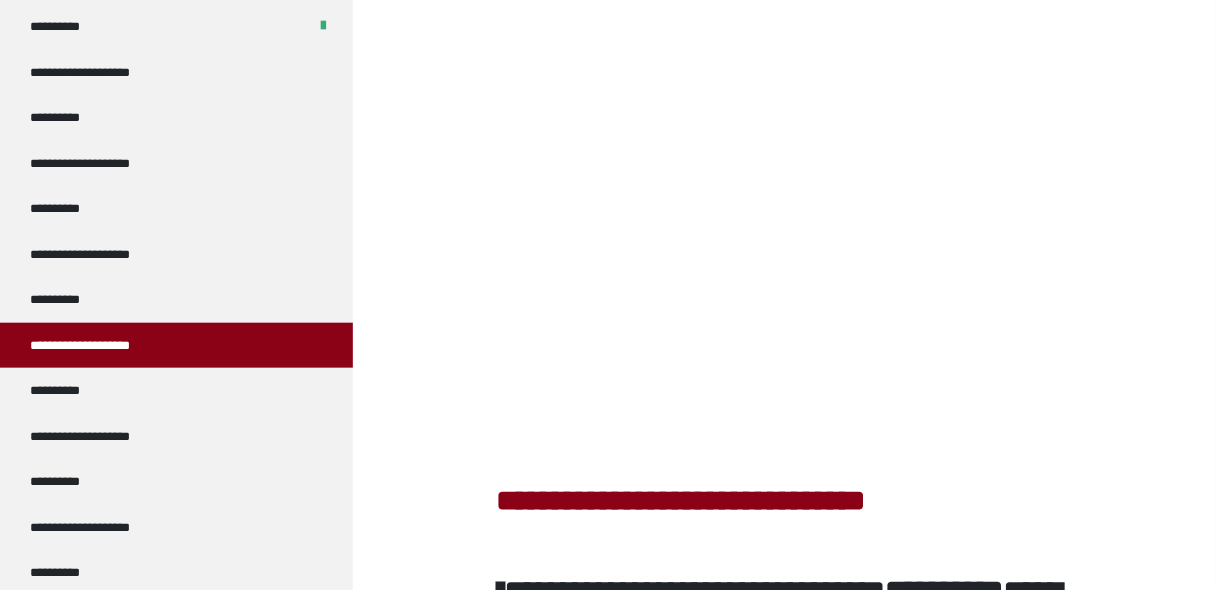 scroll, scrollTop: 1541, scrollLeft: 0, axis: vertical 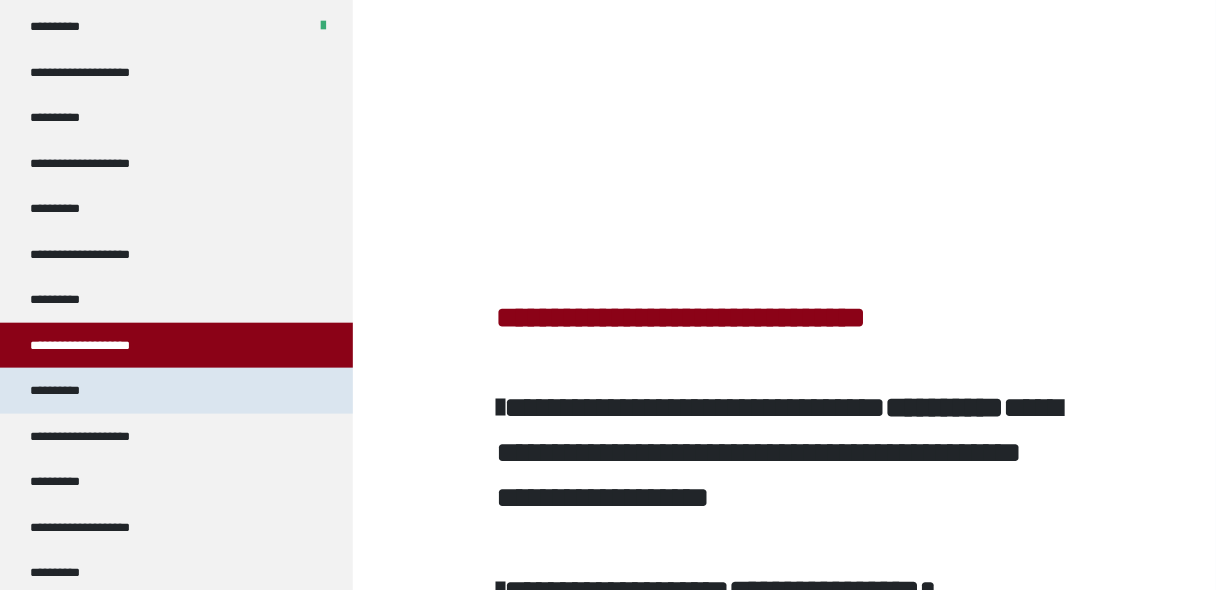 click on "**********" at bounding box center [63, 391] 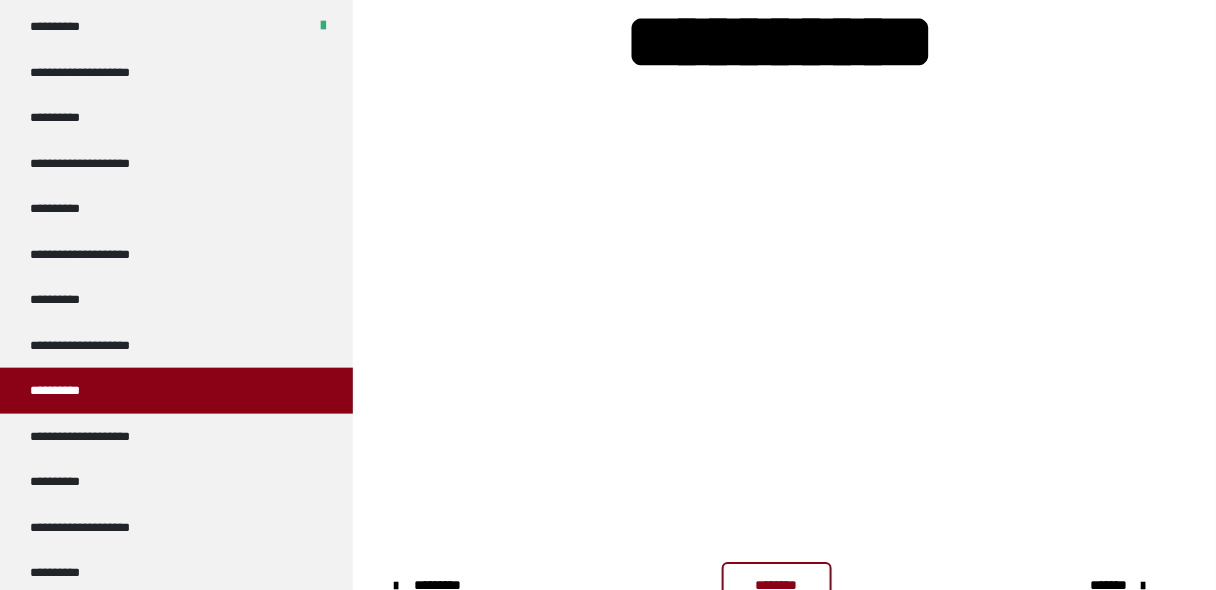 scroll, scrollTop: 1281, scrollLeft: 0, axis: vertical 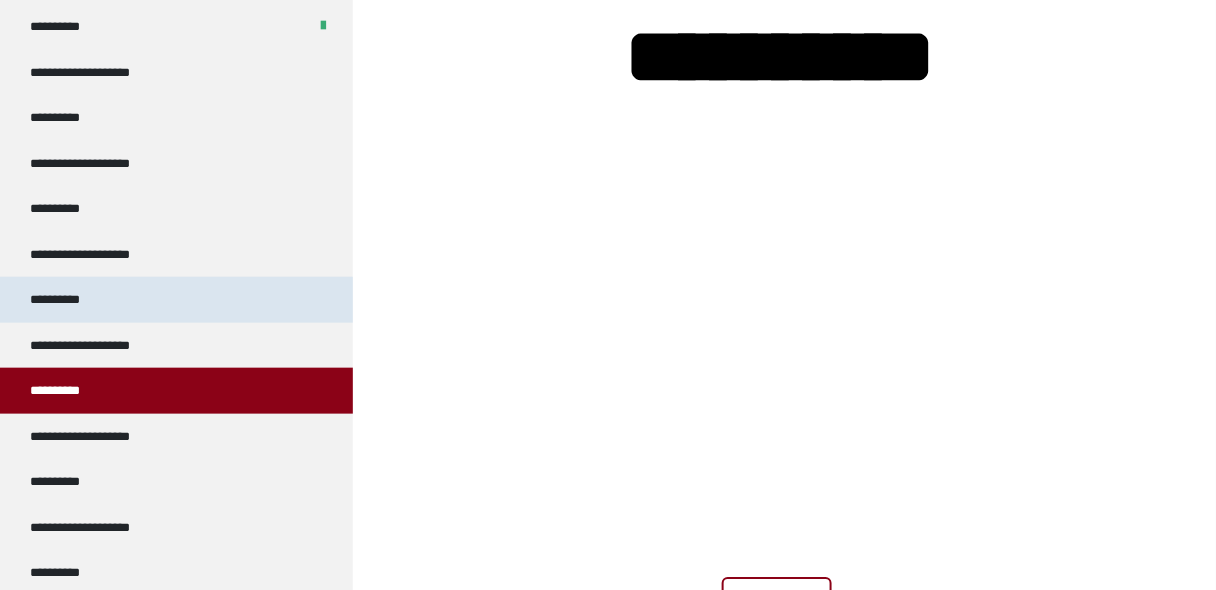click on "**********" at bounding box center (63, 300) 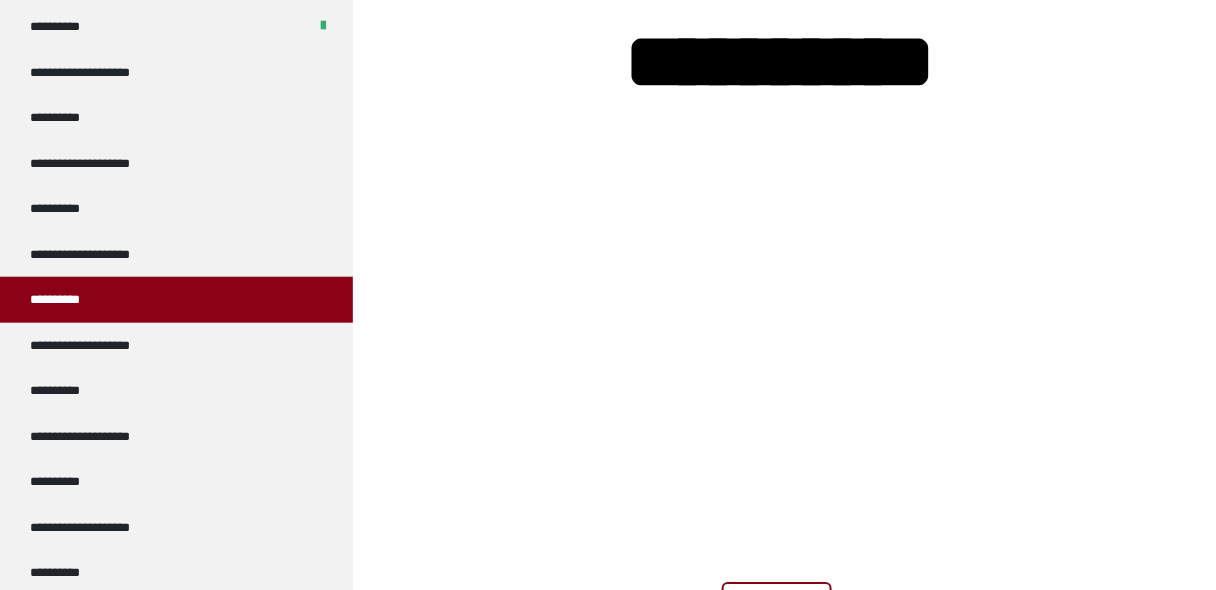 scroll, scrollTop: 1344, scrollLeft: 0, axis: vertical 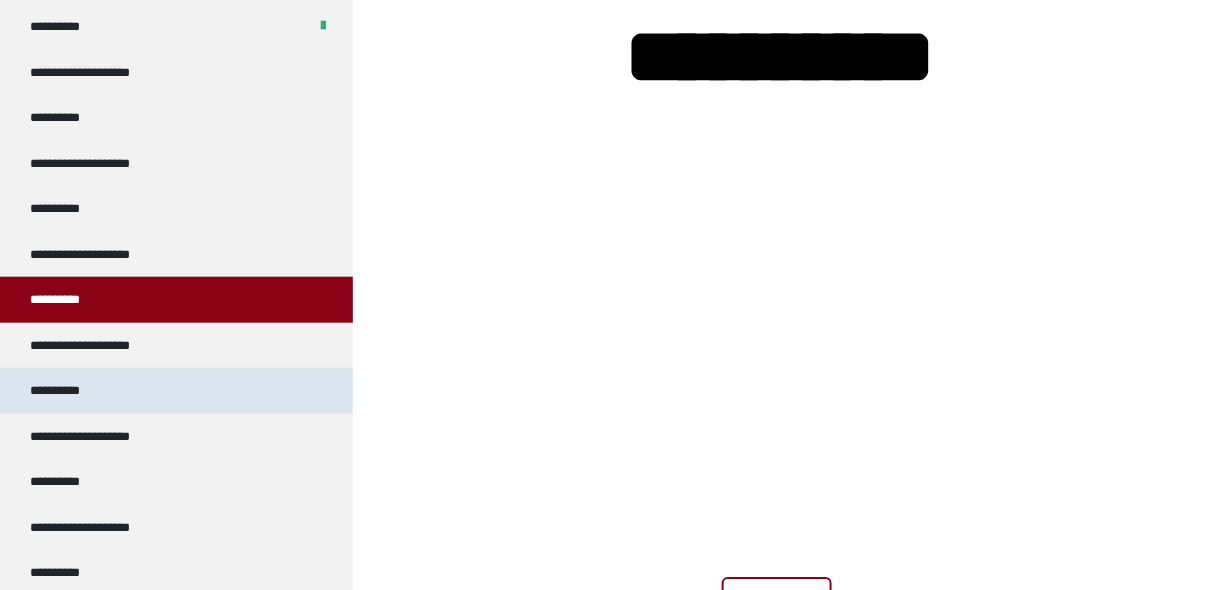 click on "**********" at bounding box center [63, 391] 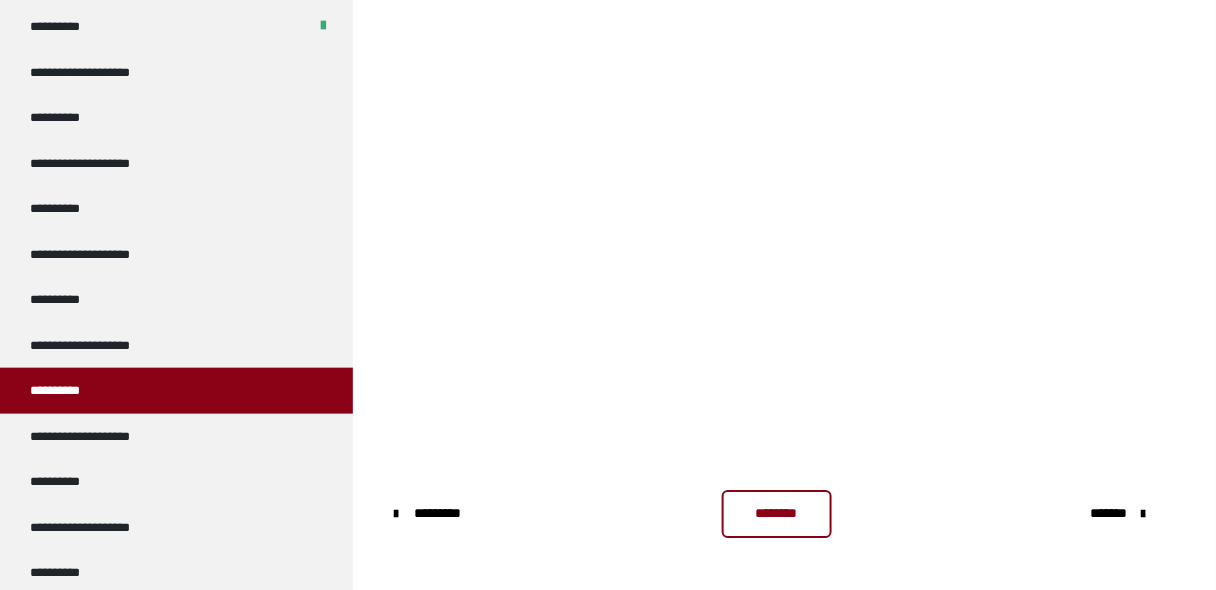 scroll, scrollTop: 1249, scrollLeft: 0, axis: vertical 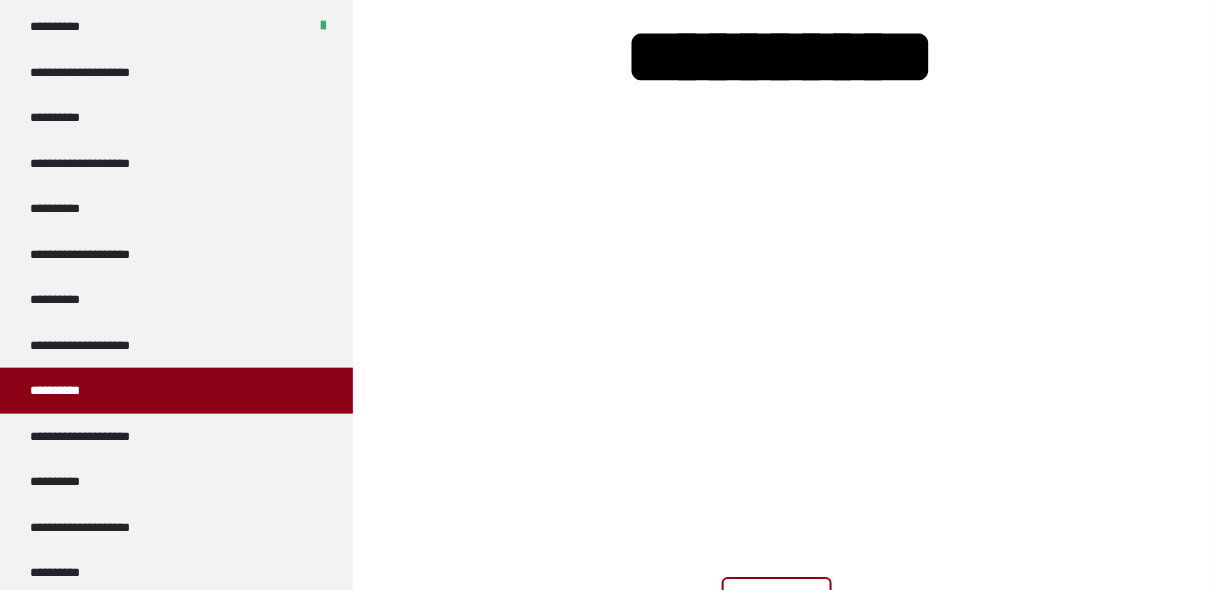 click on "** *******" at bounding box center [780, 57] 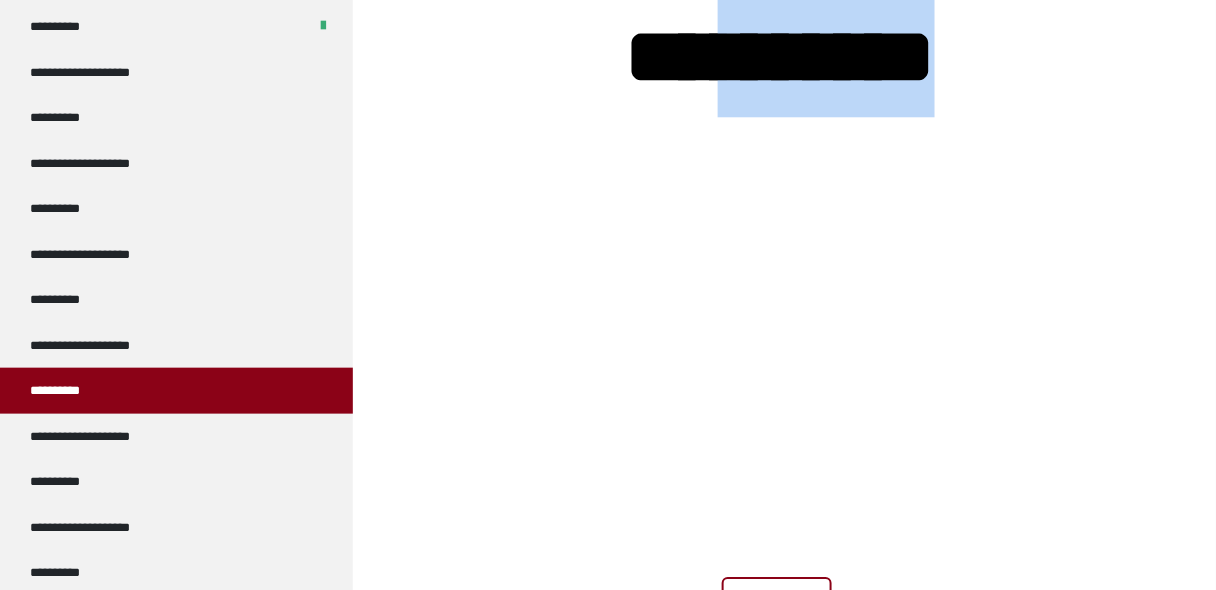 click on "** *******" at bounding box center [780, 57] 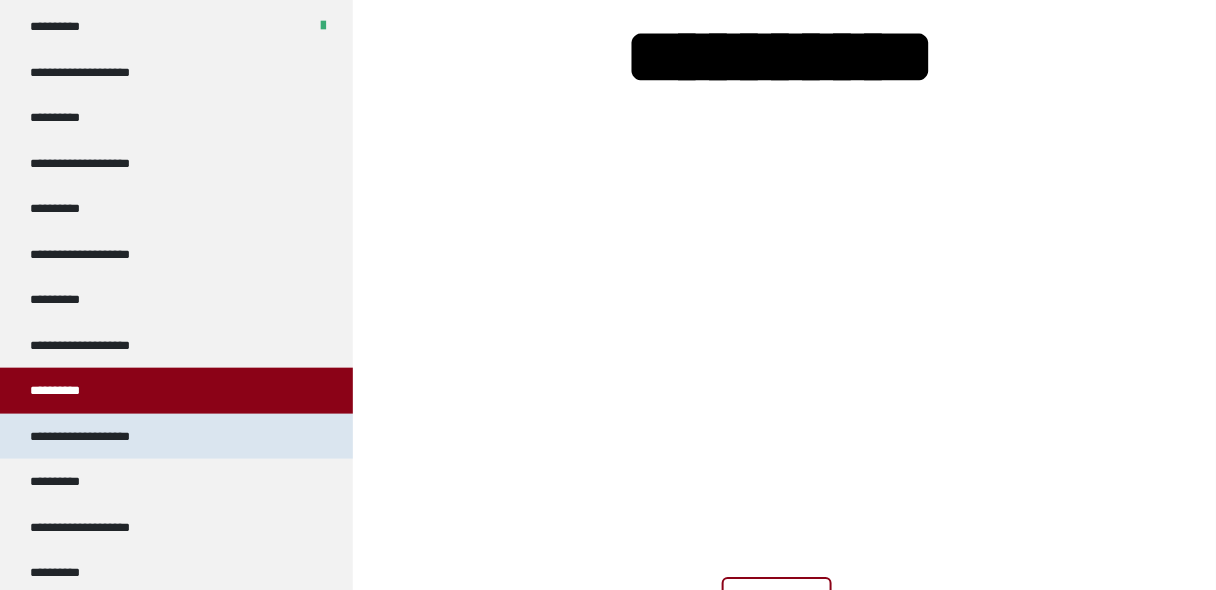 click on "**********" at bounding box center [176, 437] 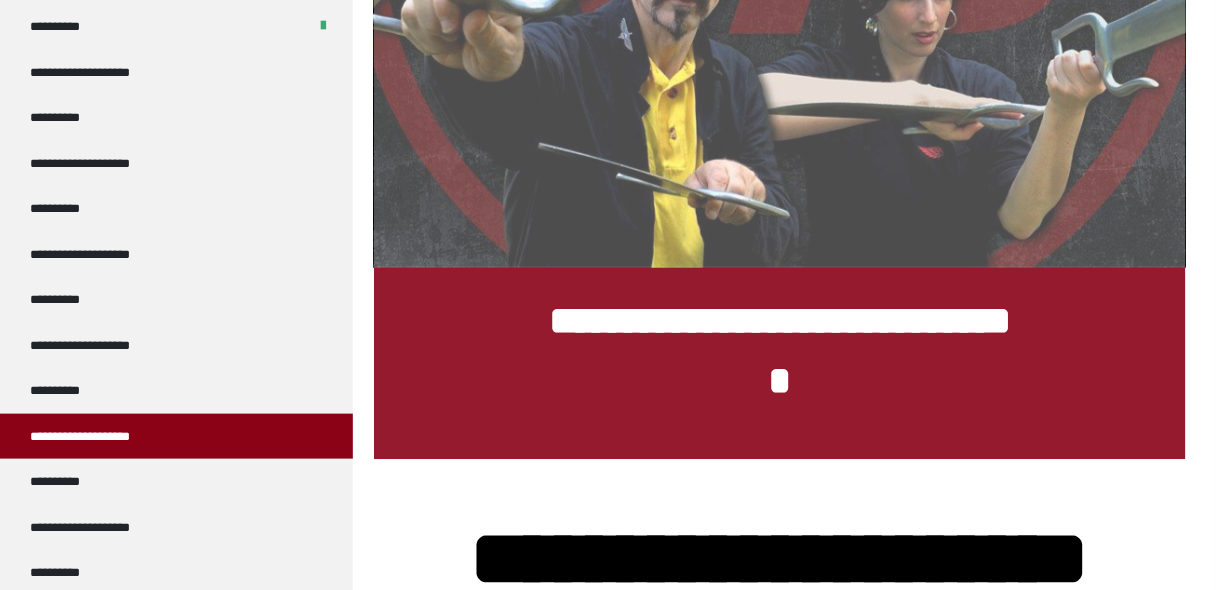 scroll, scrollTop: 833, scrollLeft: 0, axis: vertical 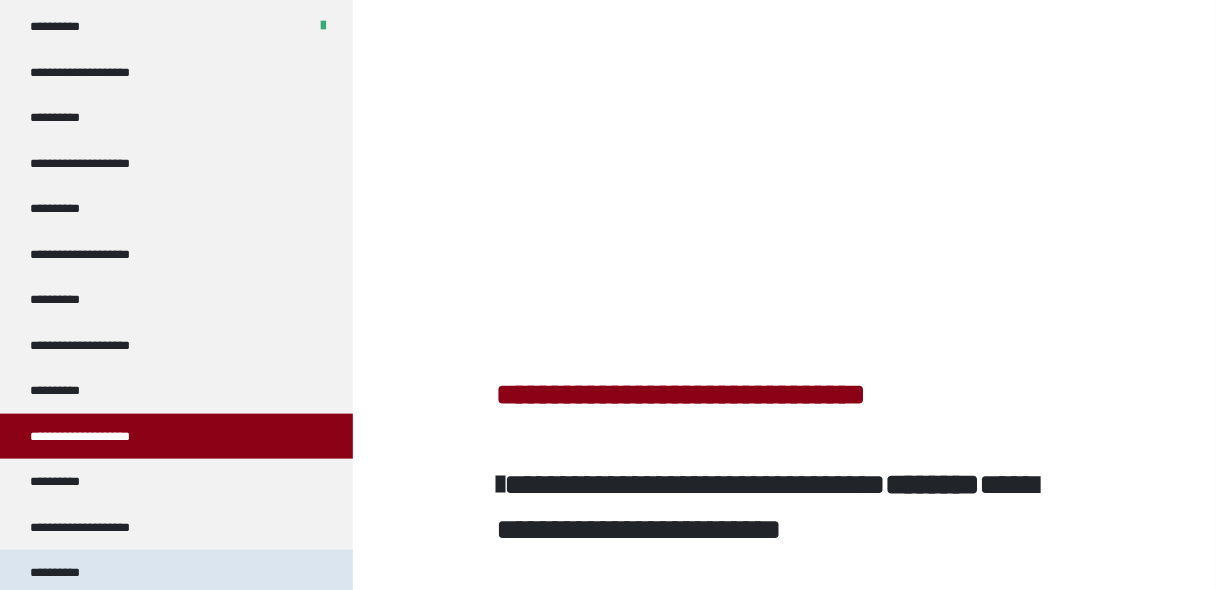 click on "**********" at bounding box center (62, 573) 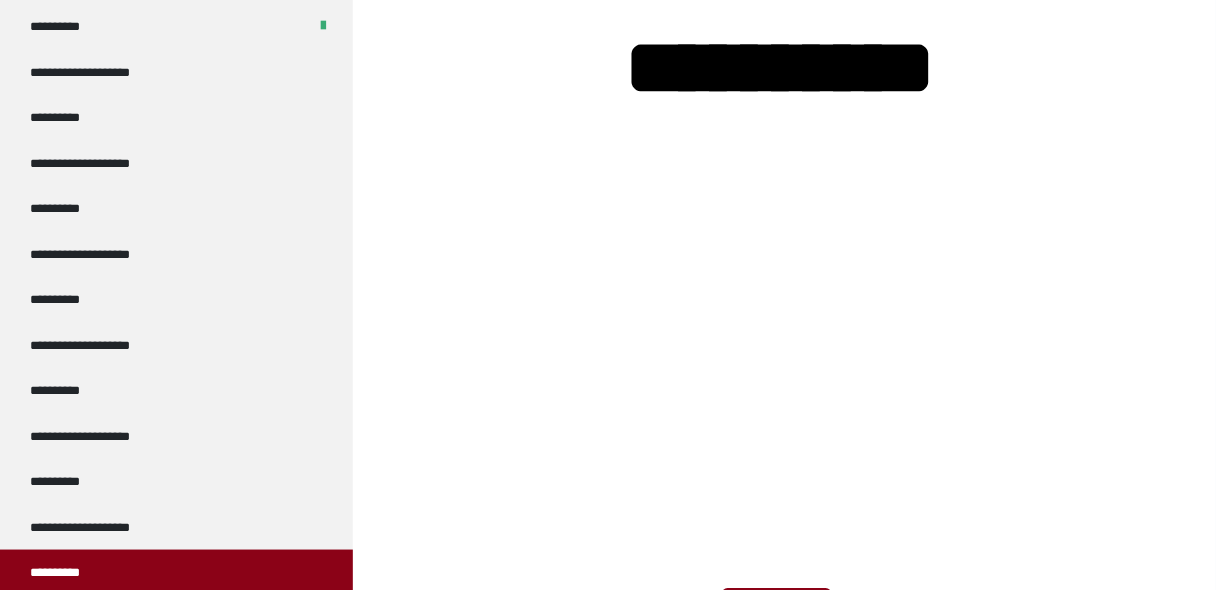 scroll, scrollTop: 1306, scrollLeft: 0, axis: vertical 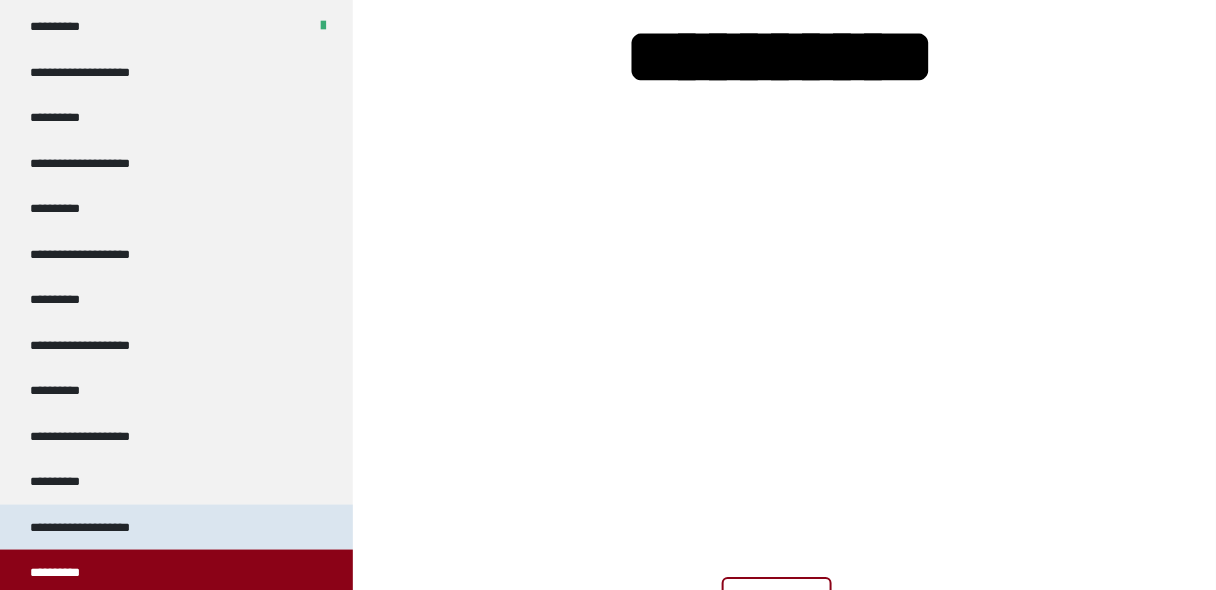 click on "**********" at bounding box center (93, 528) 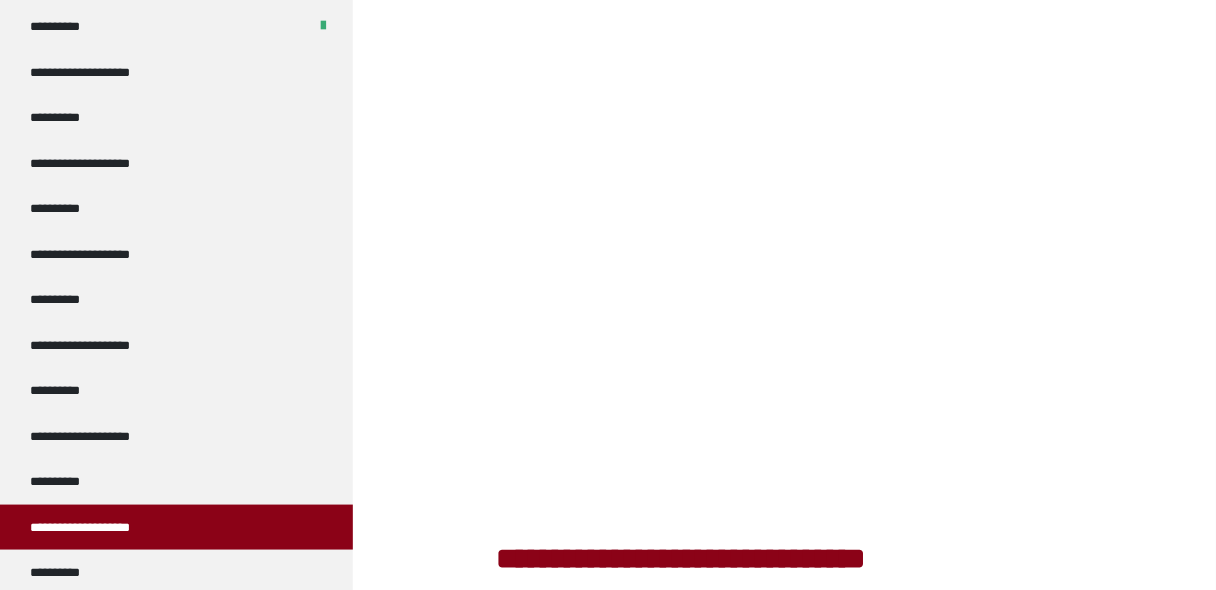 scroll, scrollTop: 1642, scrollLeft: 0, axis: vertical 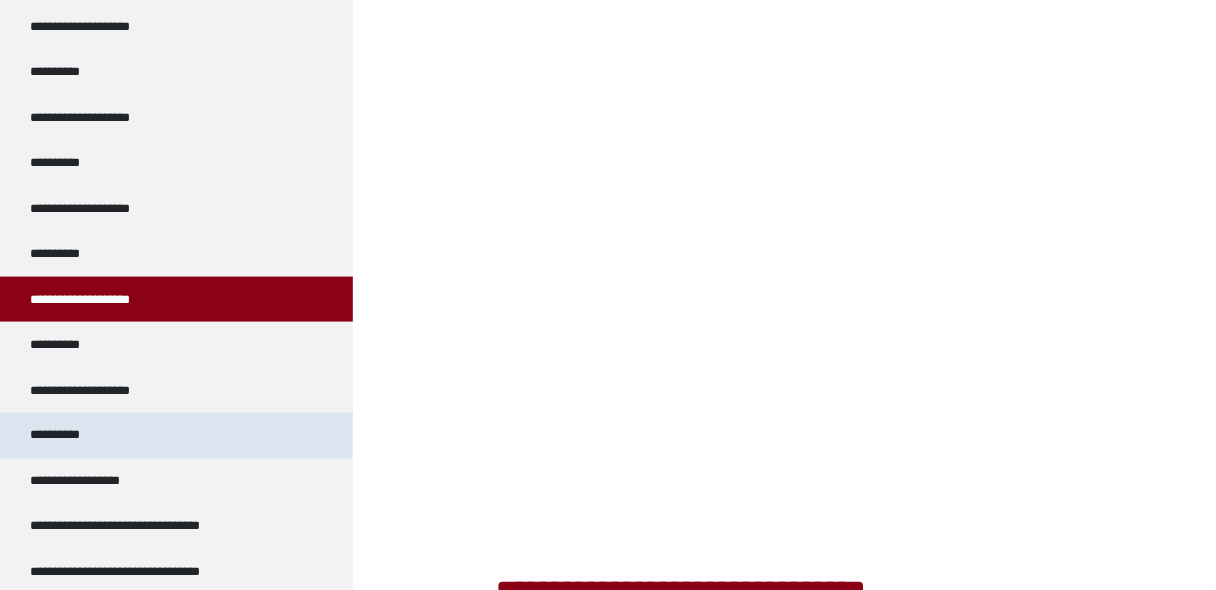 click on "**********" at bounding box center (63, 436) 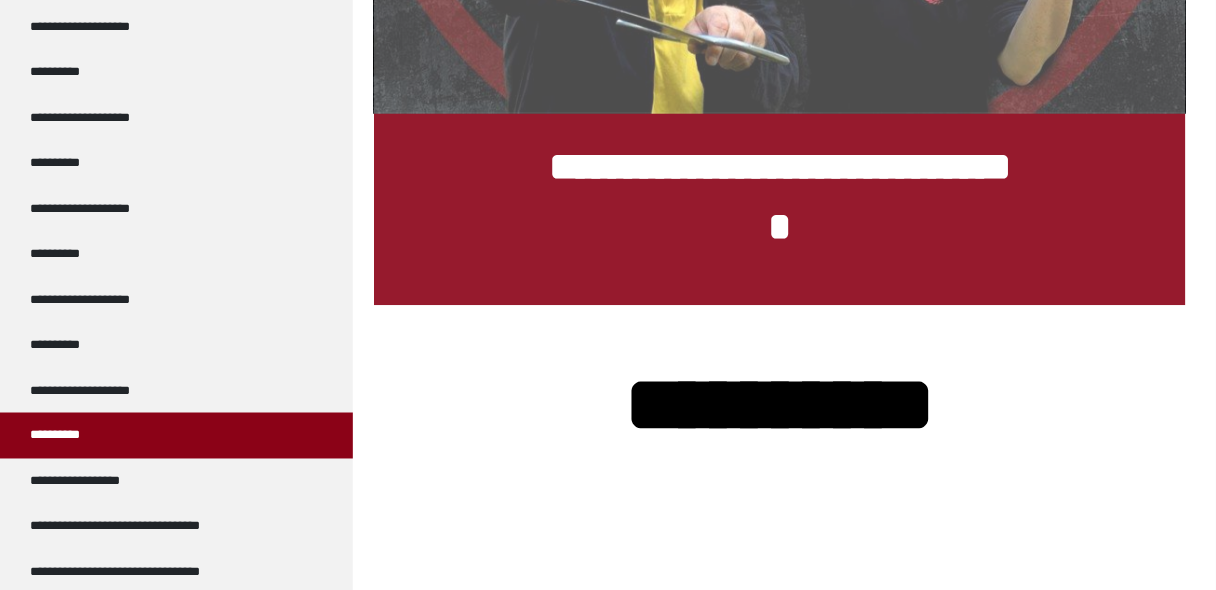 scroll, scrollTop: 1331, scrollLeft: 0, axis: vertical 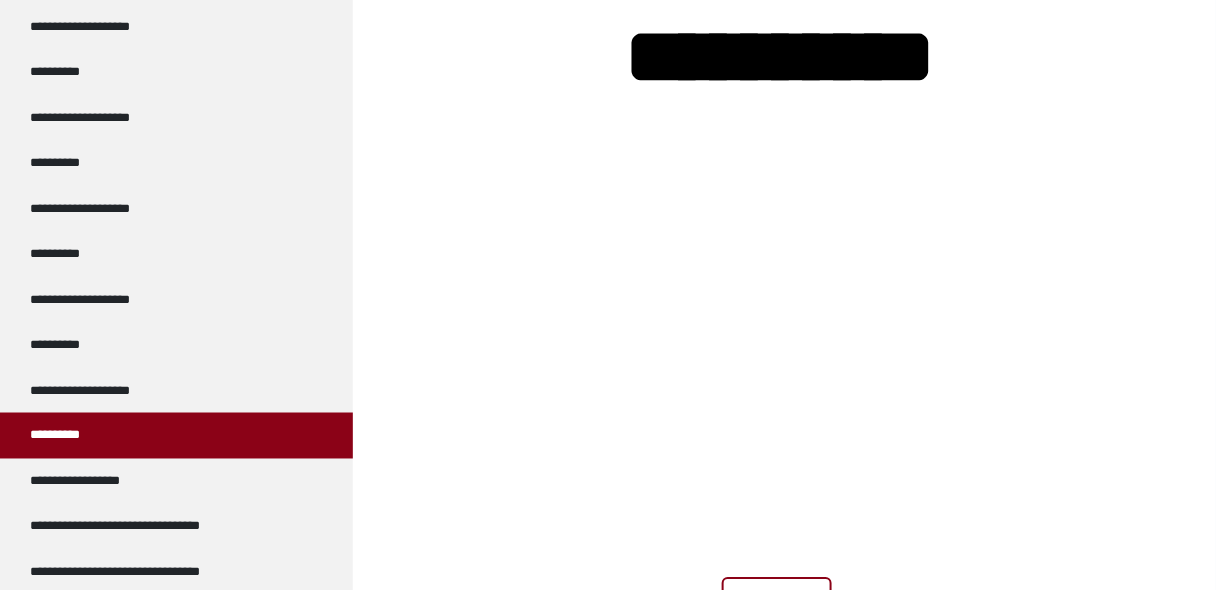 click on "**********" at bounding box center (63, 436) 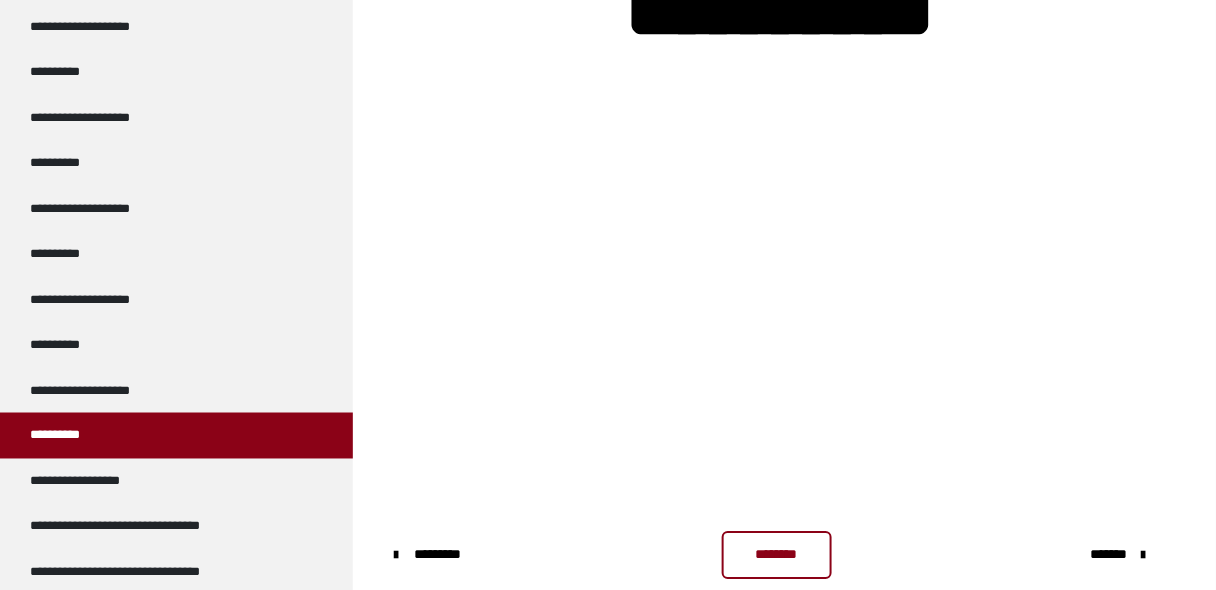 scroll, scrollTop: 1344, scrollLeft: 0, axis: vertical 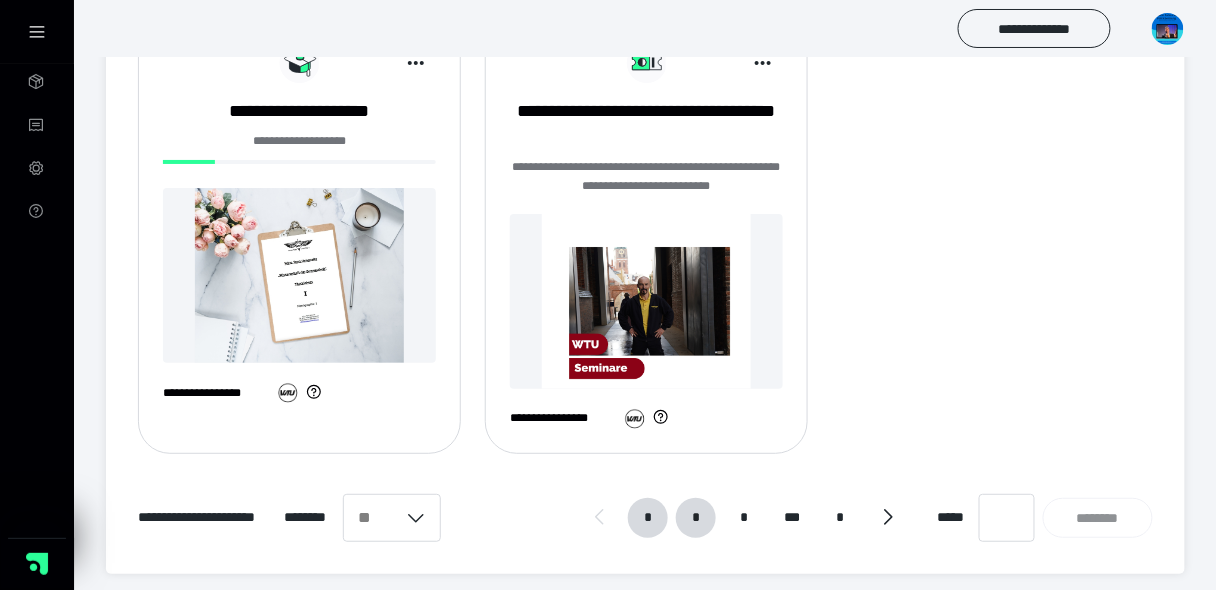 click on "*" at bounding box center [696, 518] 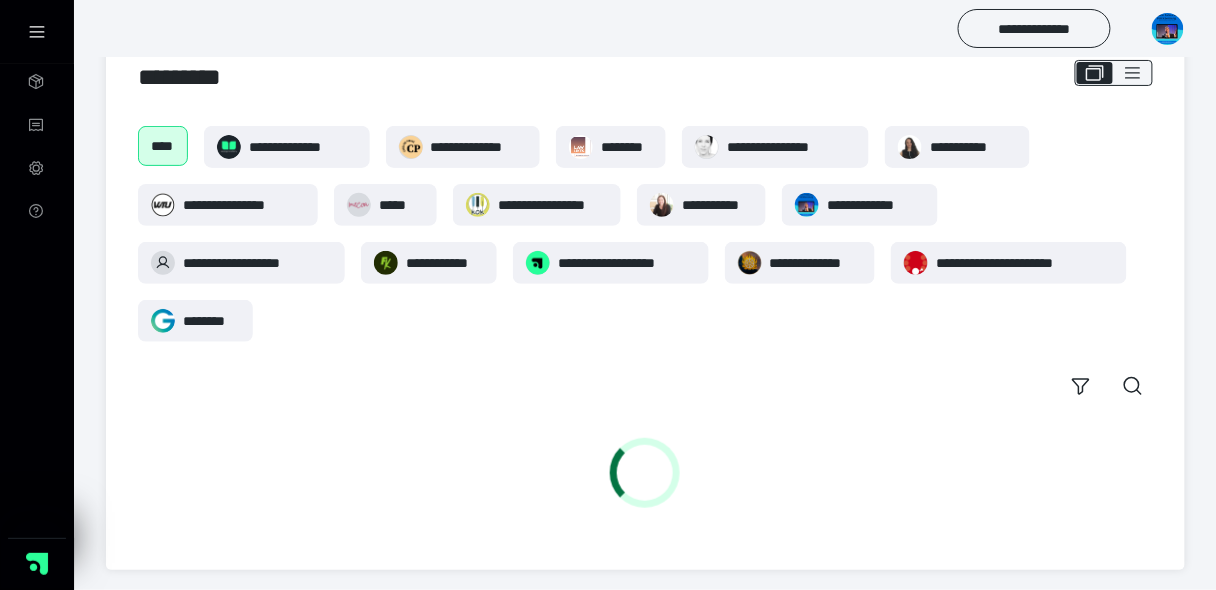 scroll, scrollTop: 1825, scrollLeft: 0, axis: vertical 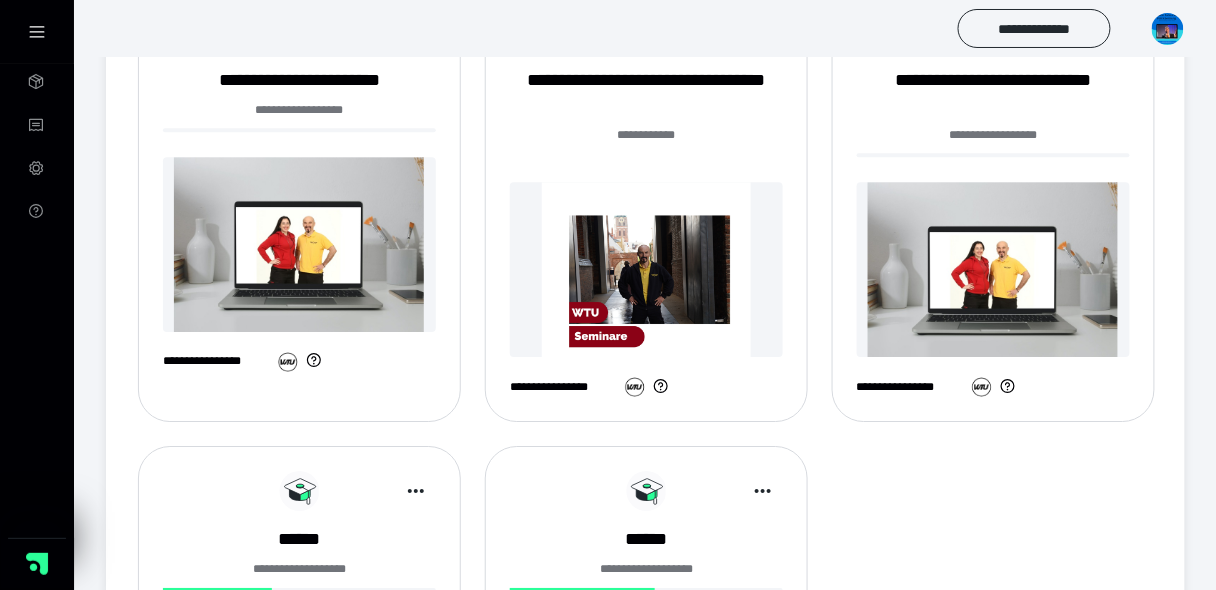 click at bounding box center [299, 244] 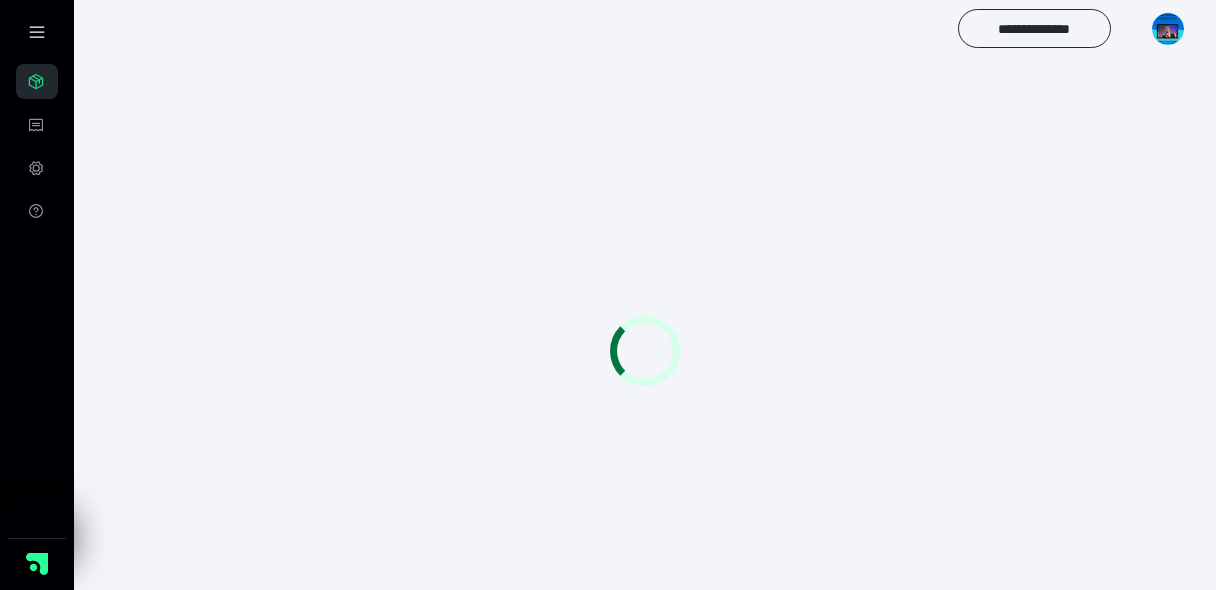 scroll, scrollTop: 0, scrollLeft: 0, axis: both 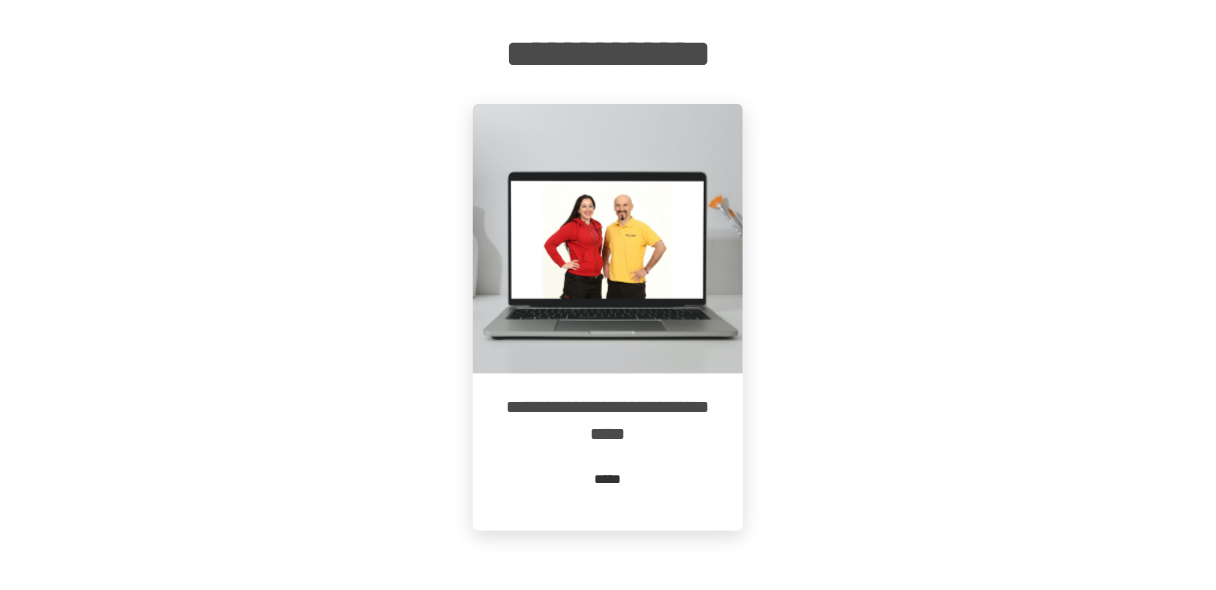 click on "*****" at bounding box center (608, 479) 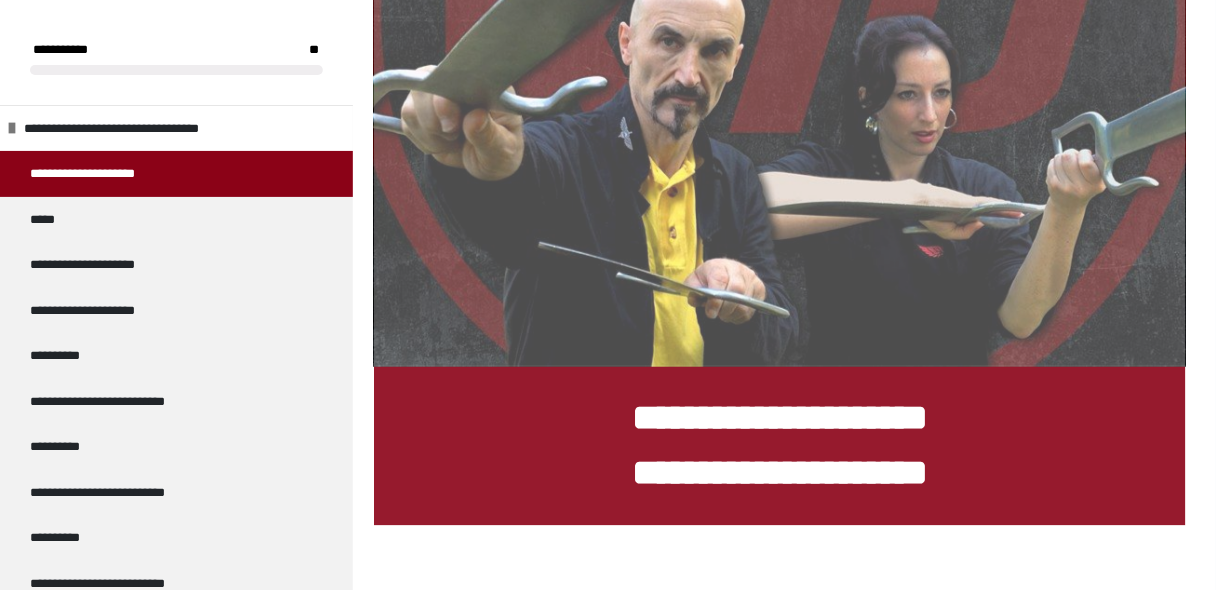 scroll, scrollTop: 695, scrollLeft: 0, axis: vertical 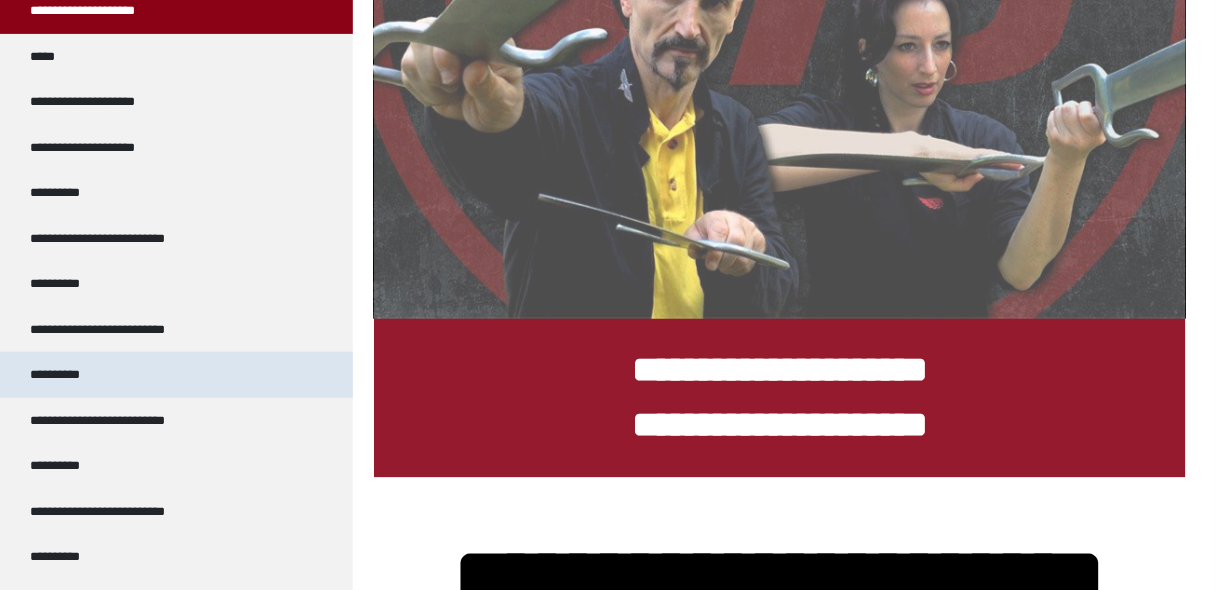 click on "**********" at bounding box center [176, 375] 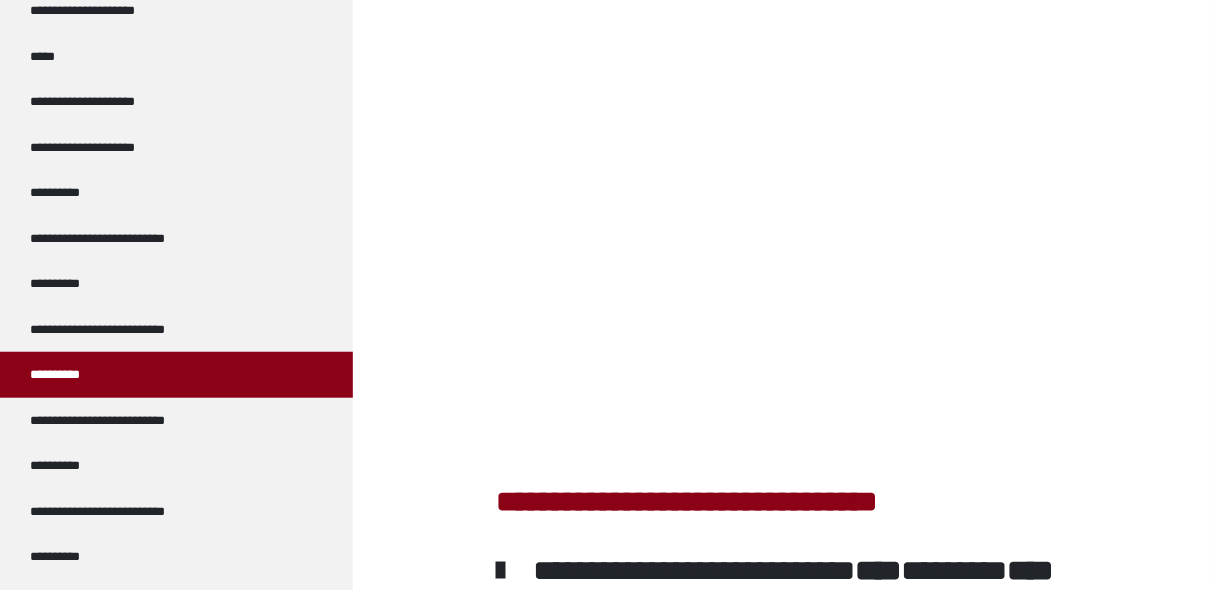 scroll, scrollTop: 1275, scrollLeft: 0, axis: vertical 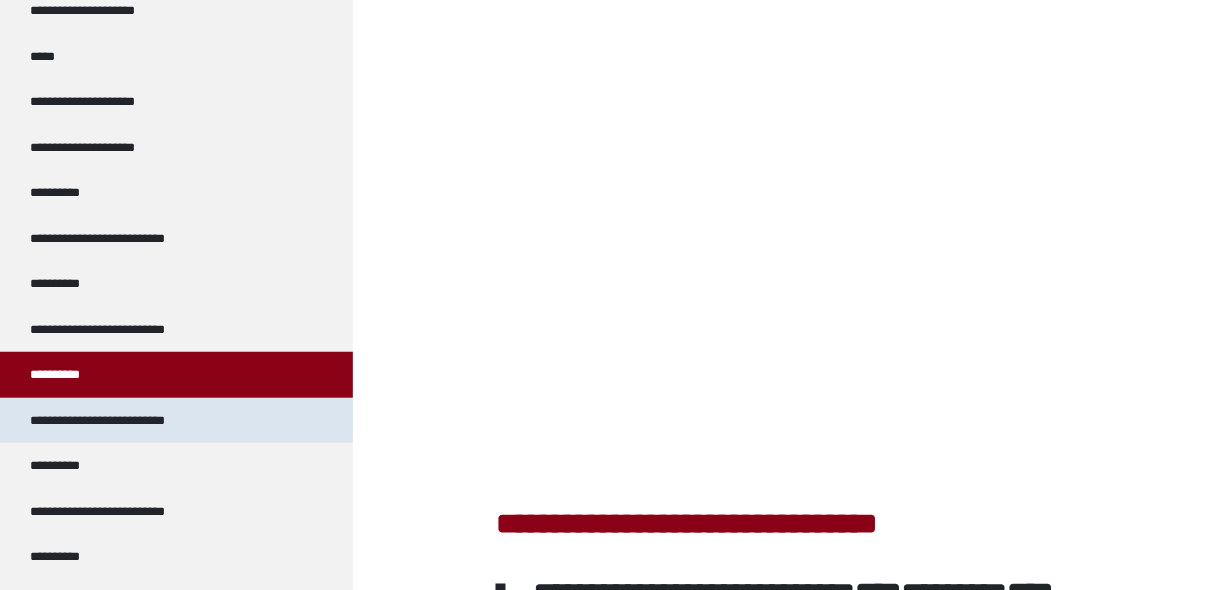 click on "**********" at bounding box center [120, 421] 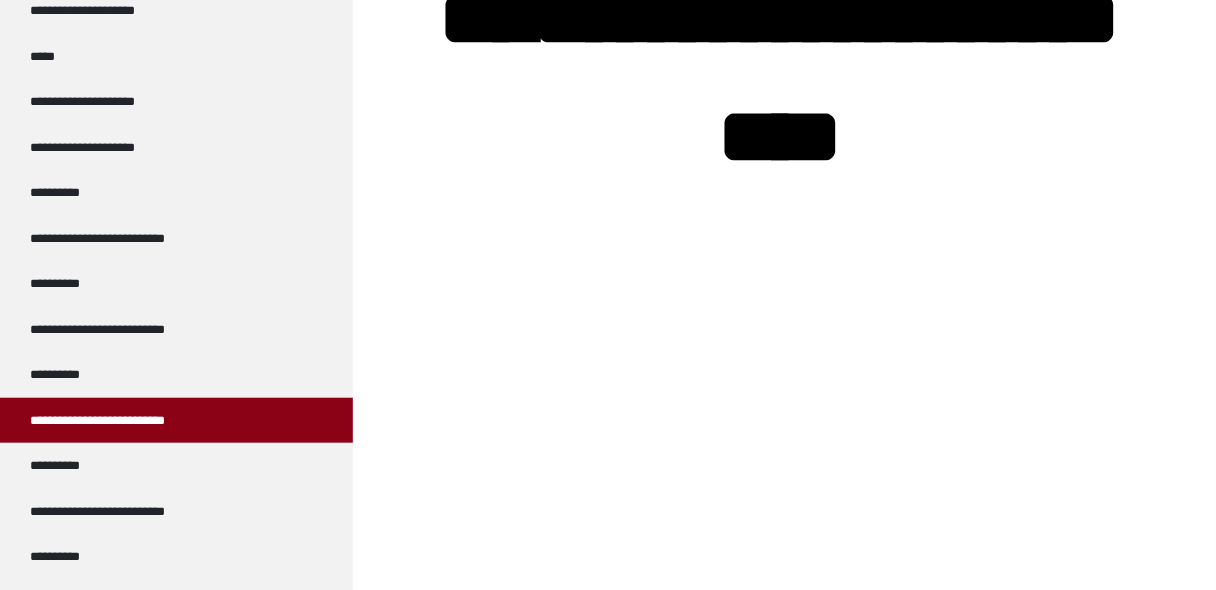 scroll, scrollTop: 1264, scrollLeft: 0, axis: vertical 